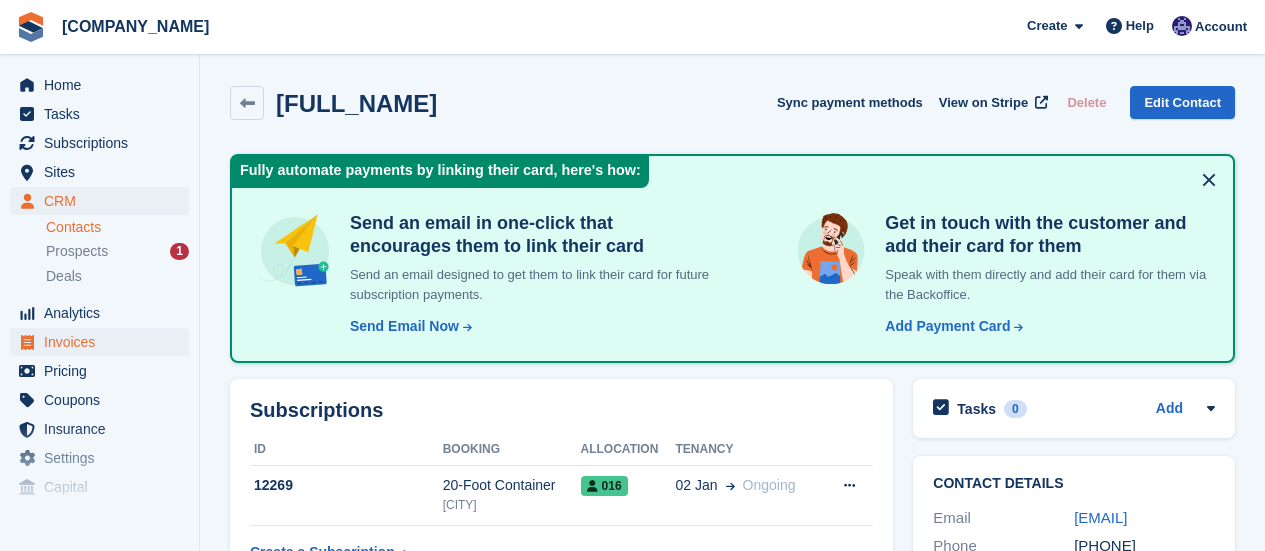 scroll, scrollTop: 0, scrollLeft: 0, axis: both 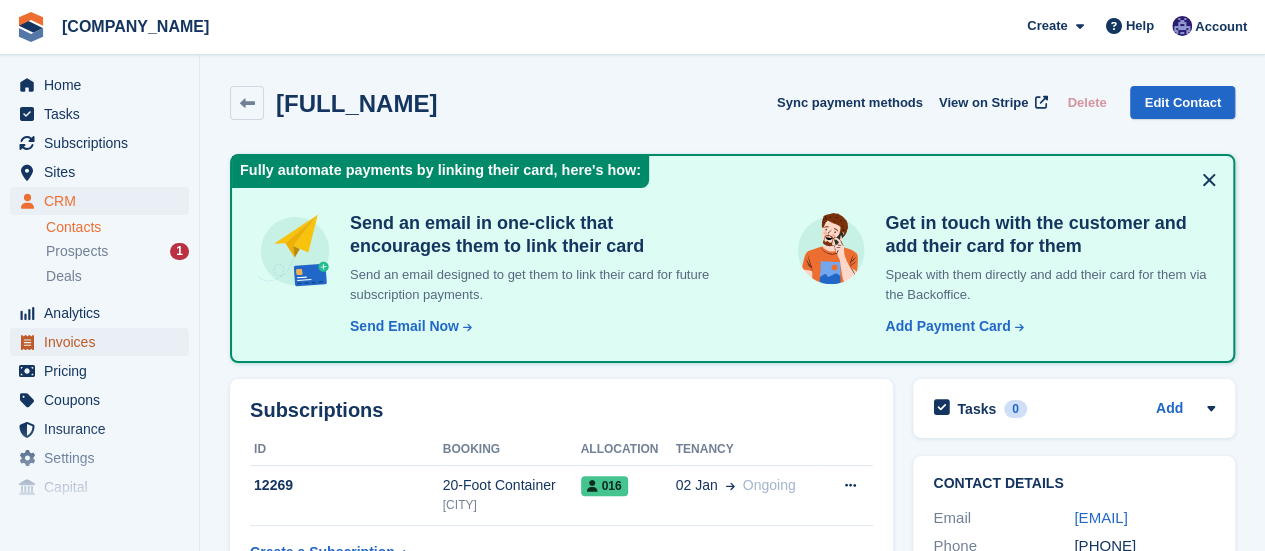 click on "Invoices" at bounding box center [104, 342] 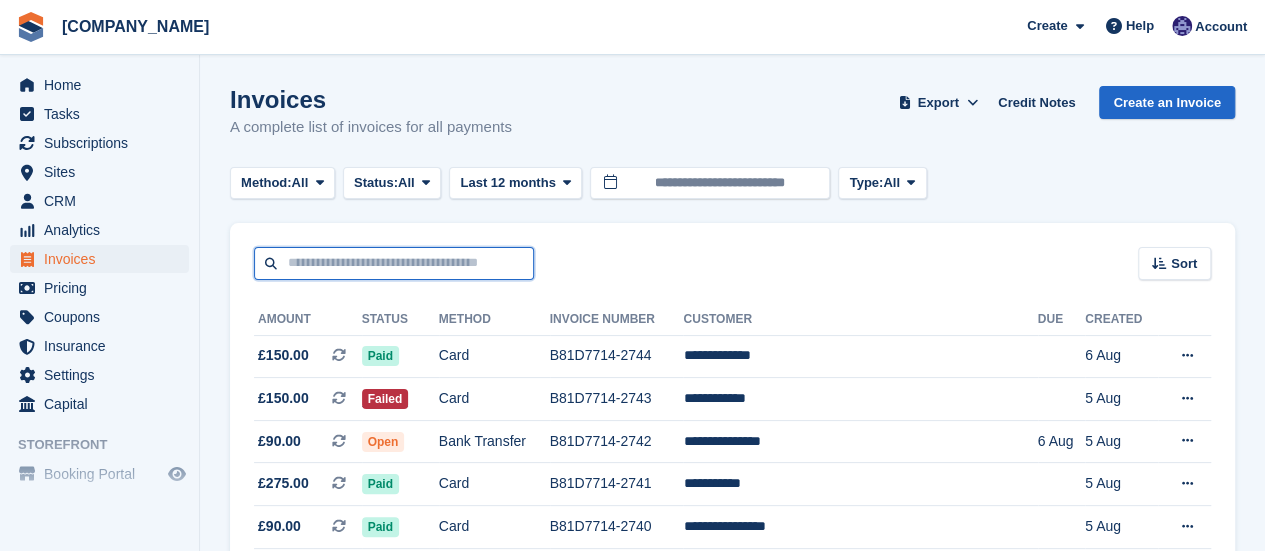 click at bounding box center [394, 263] 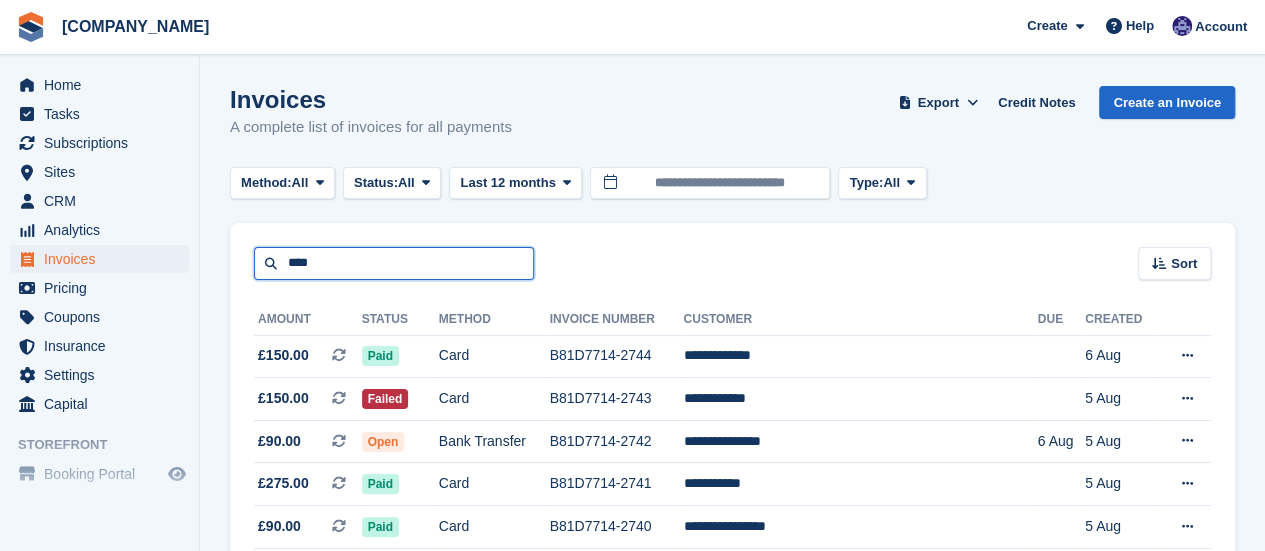 type on "****" 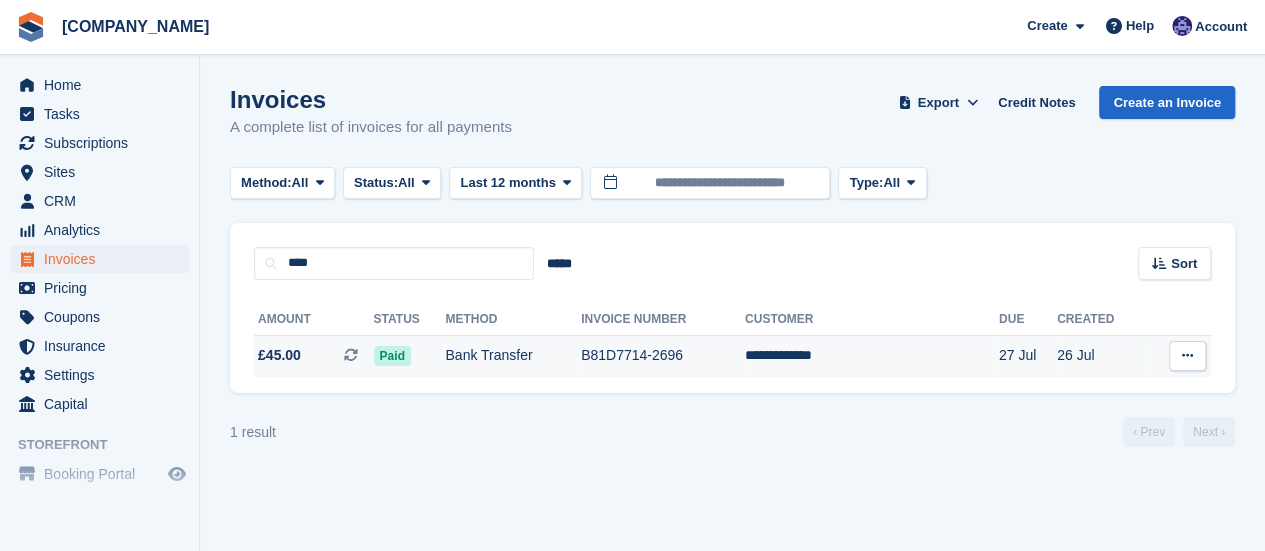 click on "Paid" at bounding box center (410, 356) 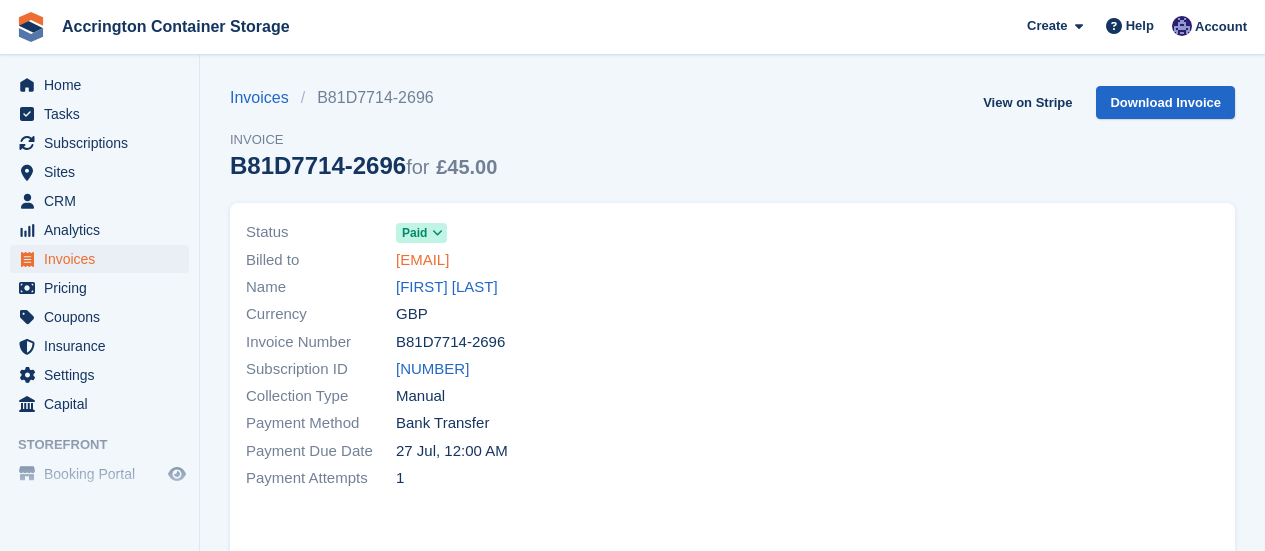 scroll, scrollTop: 0, scrollLeft: 0, axis: both 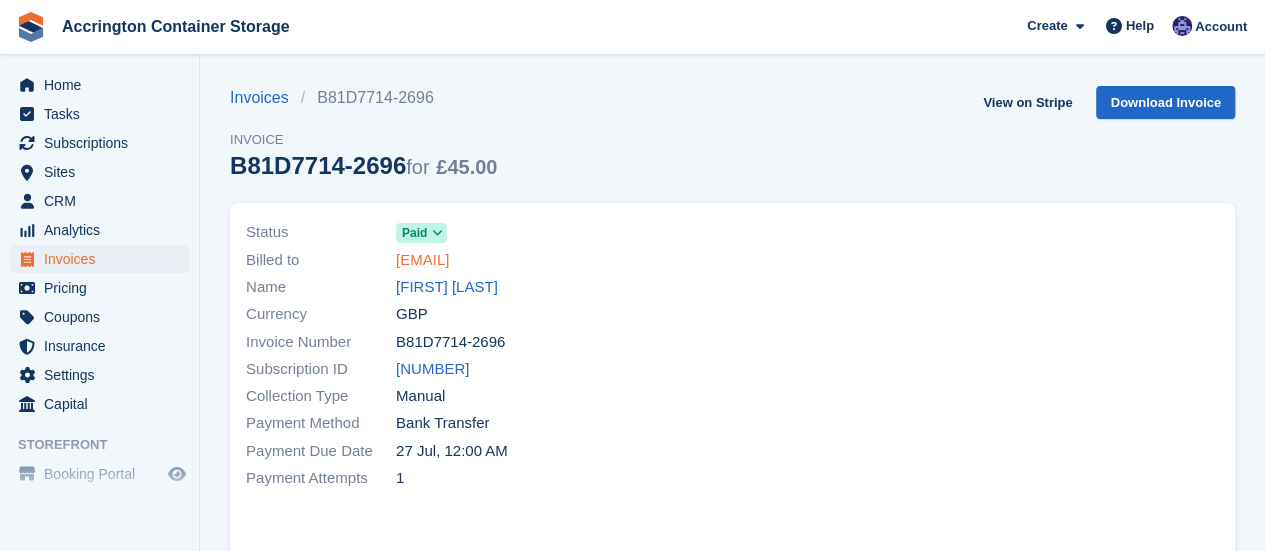 click on "michael_geary@outlook.com" at bounding box center (422, 260) 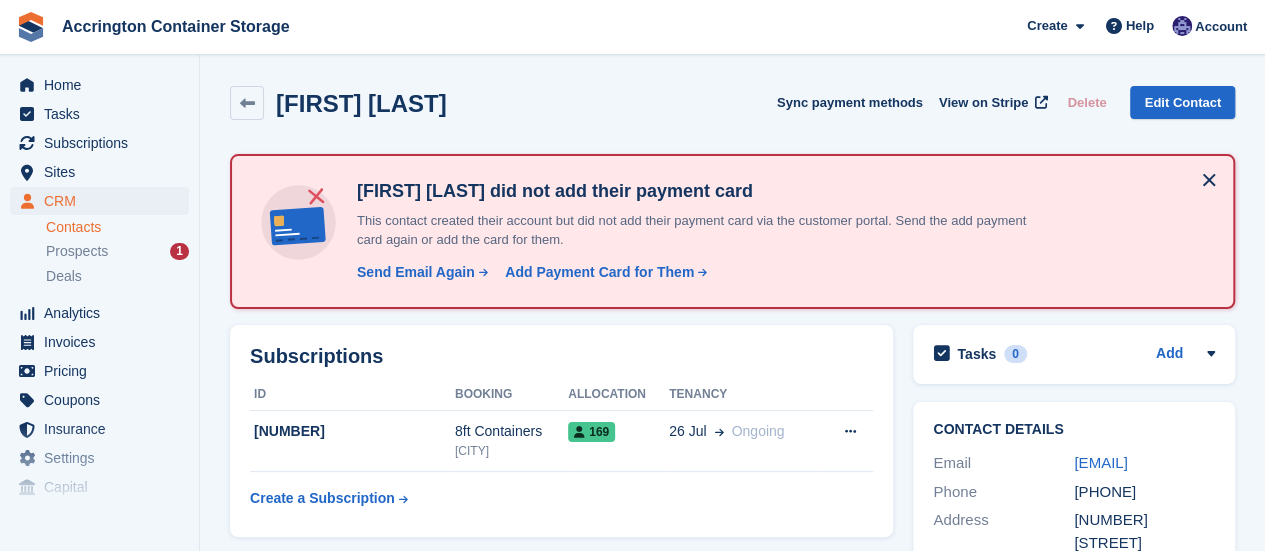 scroll, scrollTop: 54, scrollLeft: 0, axis: vertical 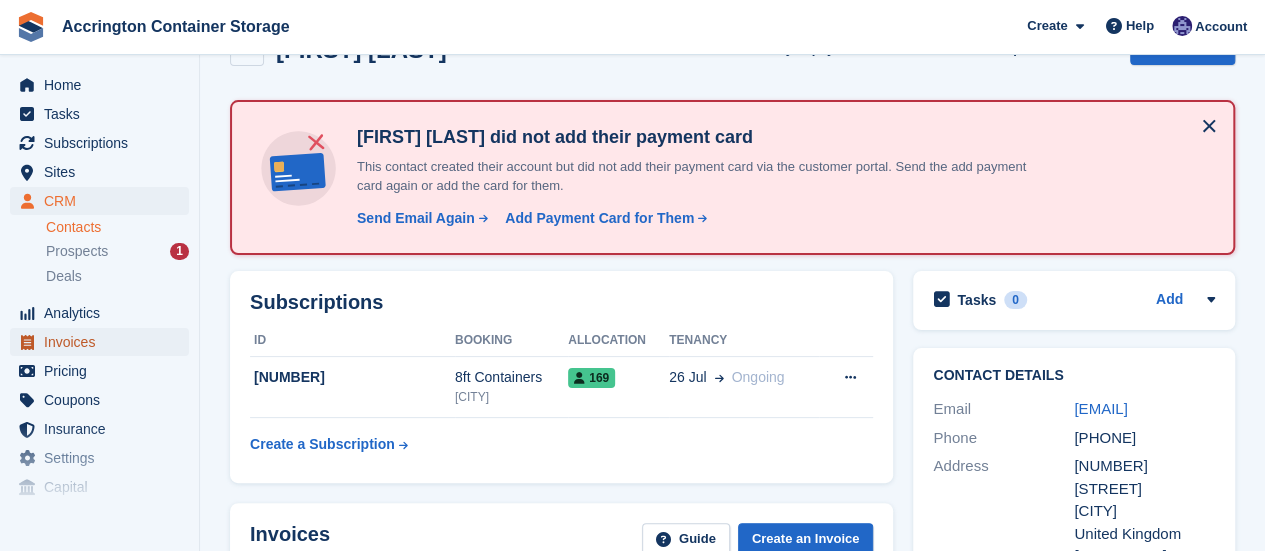 click on "Invoices" at bounding box center [104, 342] 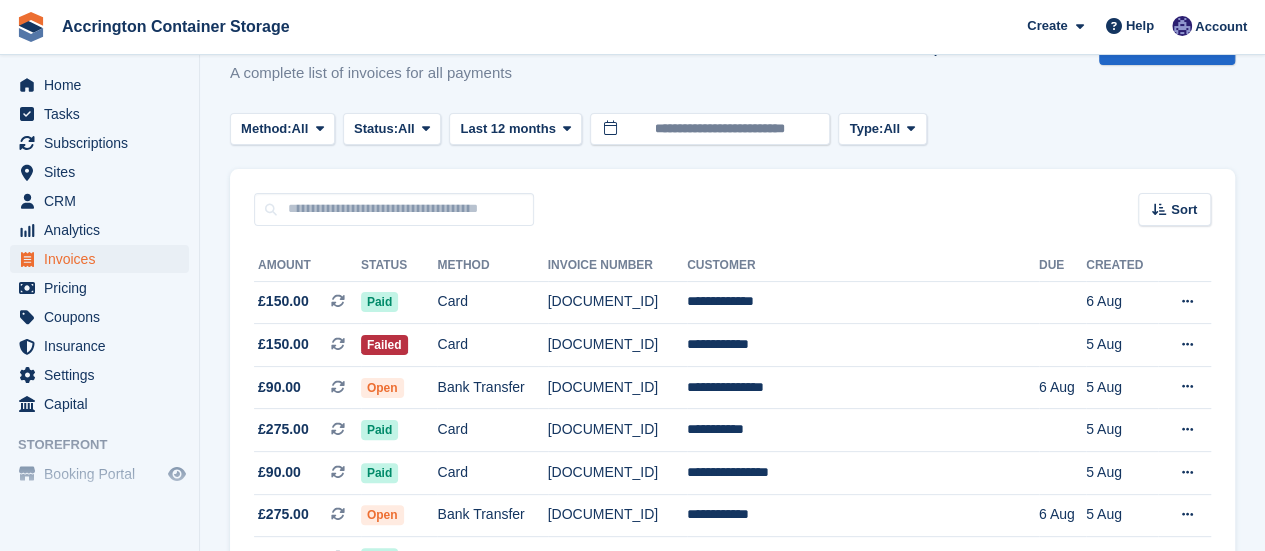 scroll, scrollTop: 0, scrollLeft: 0, axis: both 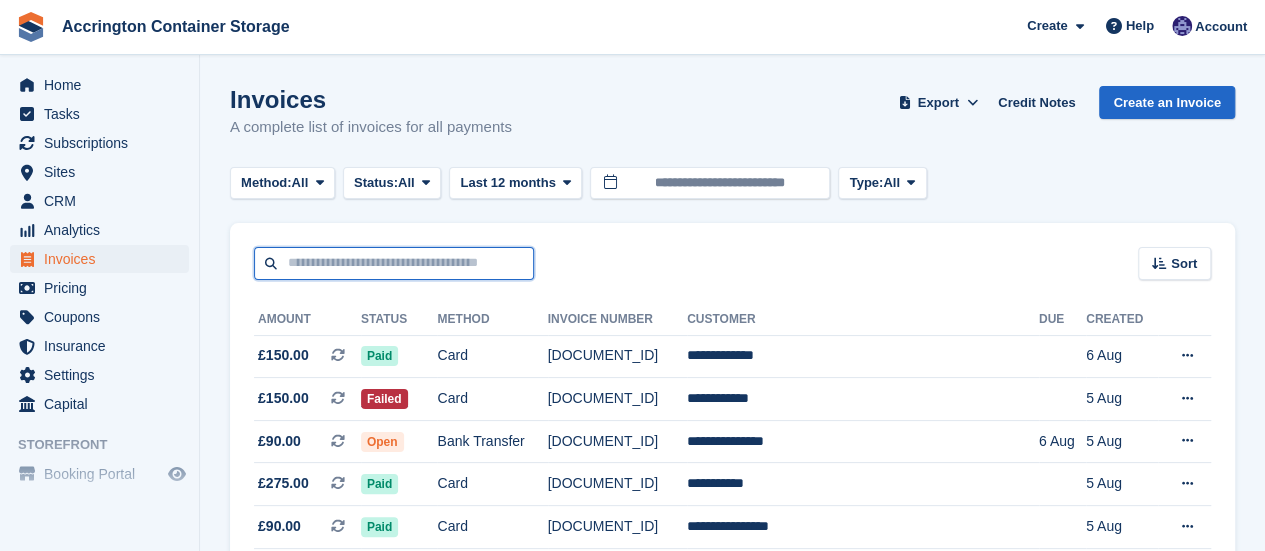 click at bounding box center [394, 263] 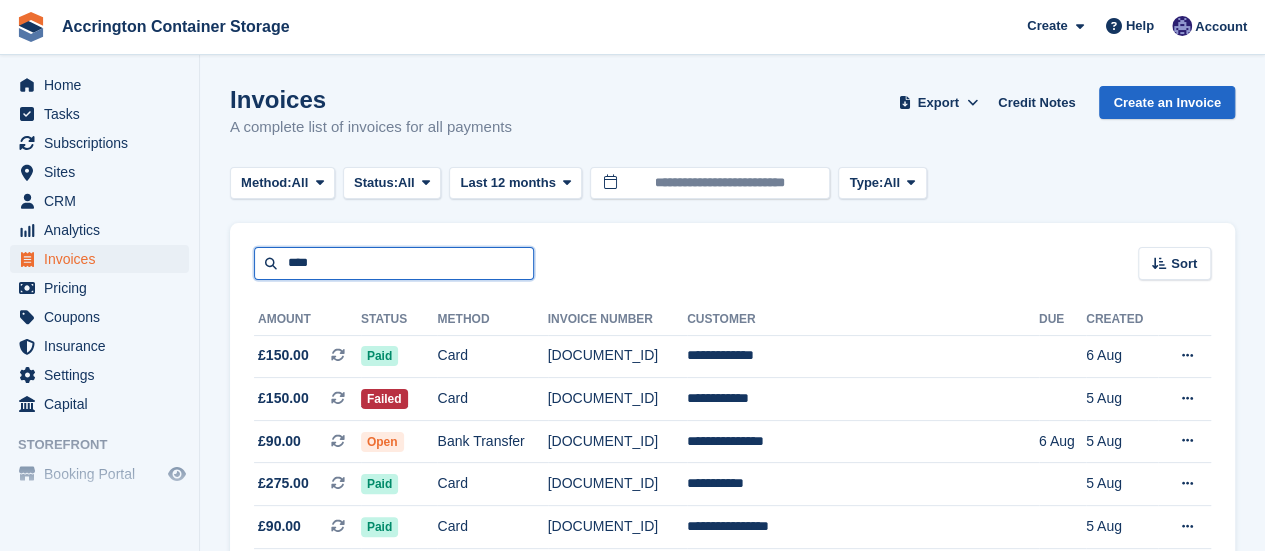 type on "****" 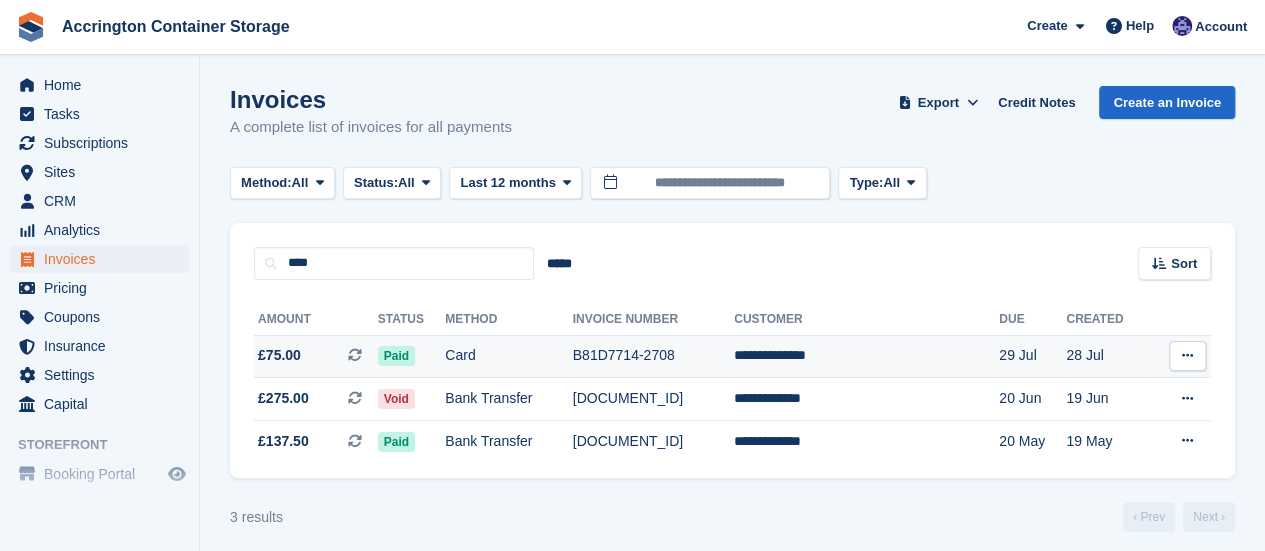 click on "Card" at bounding box center [508, 356] 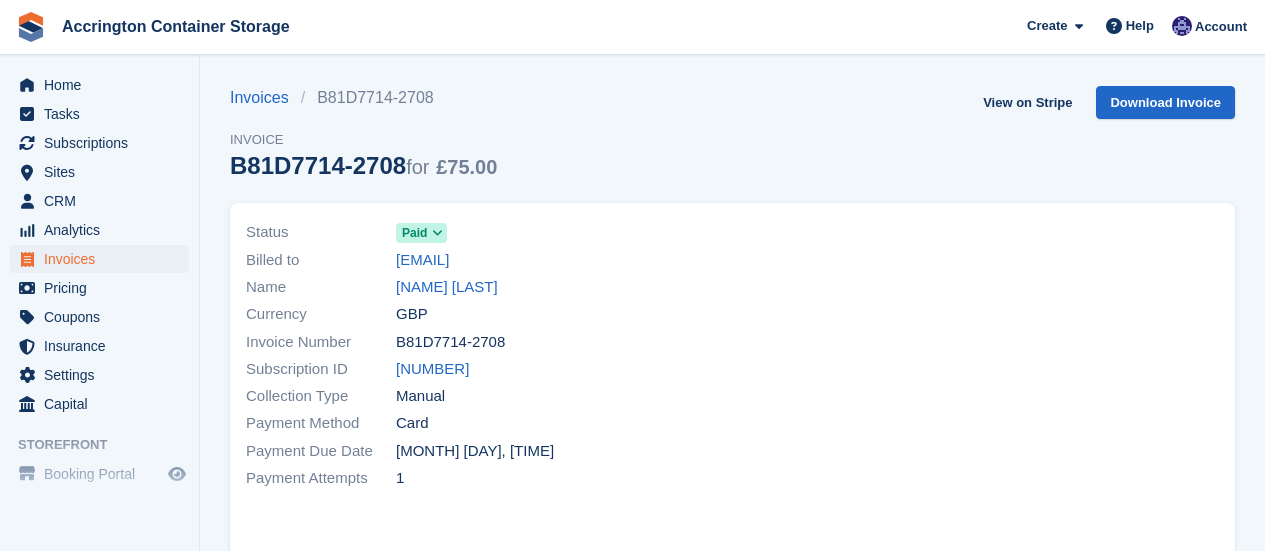 scroll, scrollTop: 0, scrollLeft: 0, axis: both 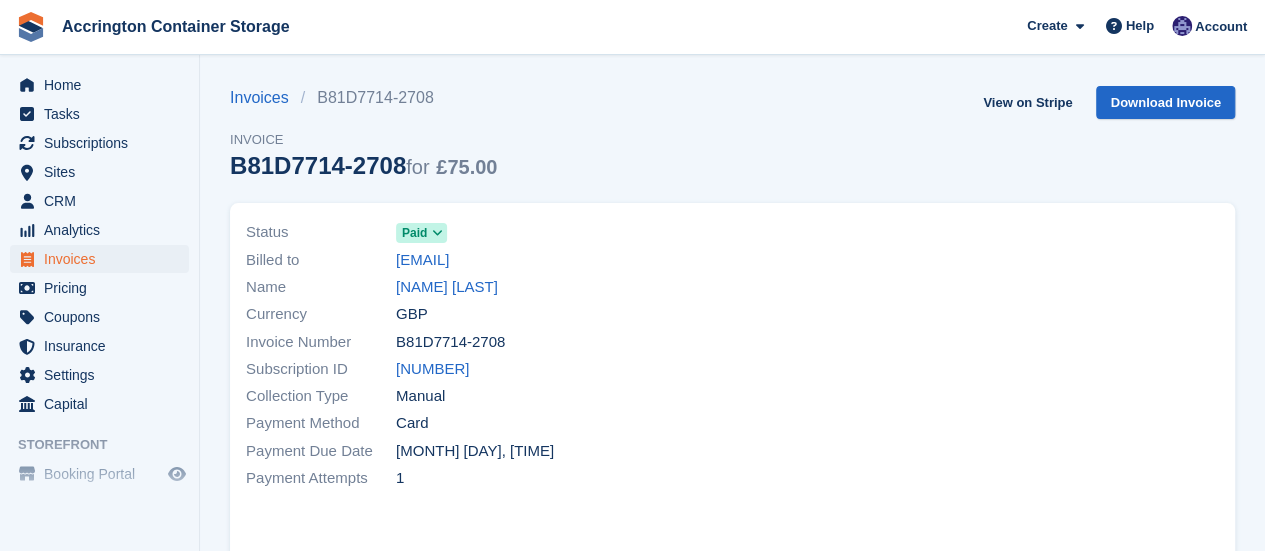 click on "luke__moorhouse@hotmail.com" at bounding box center [422, 260] 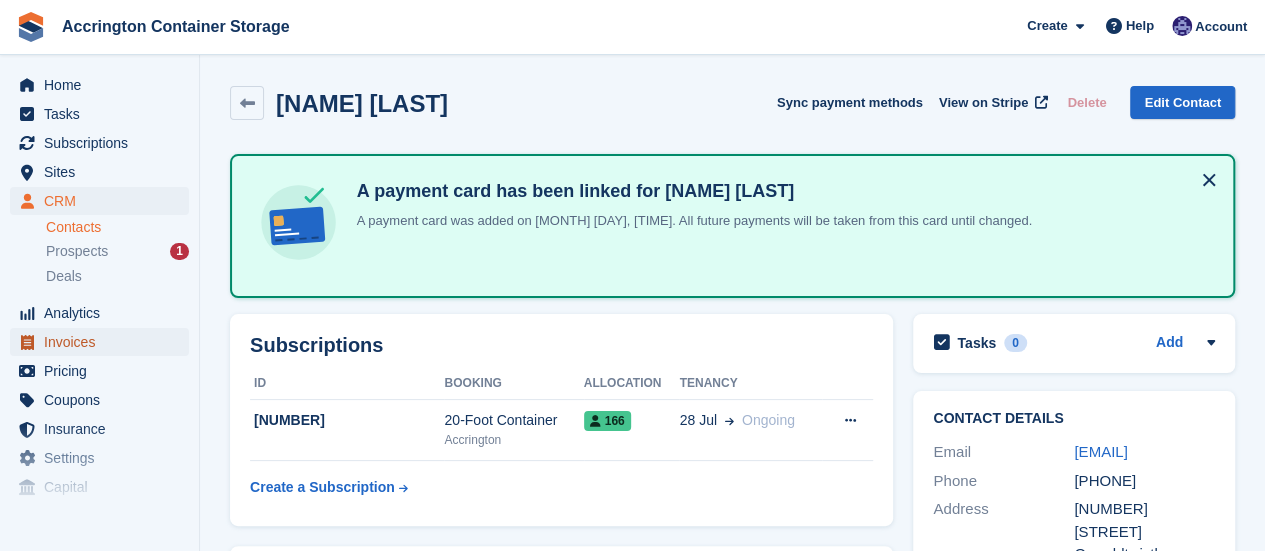click on "Invoices" at bounding box center (104, 342) 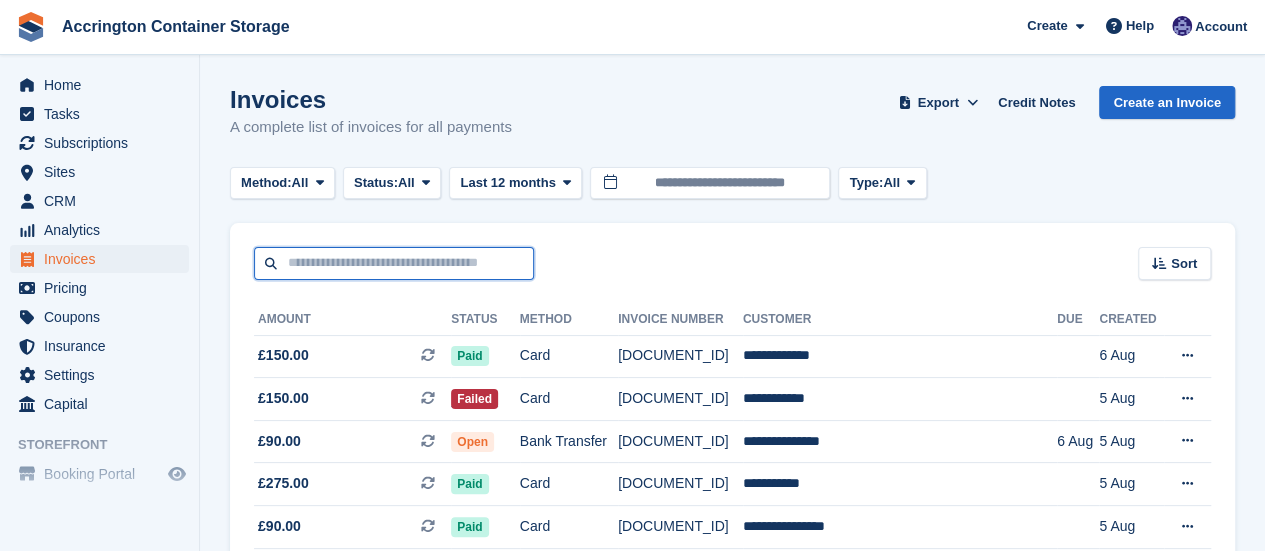 click at bounding box center (394, 263) 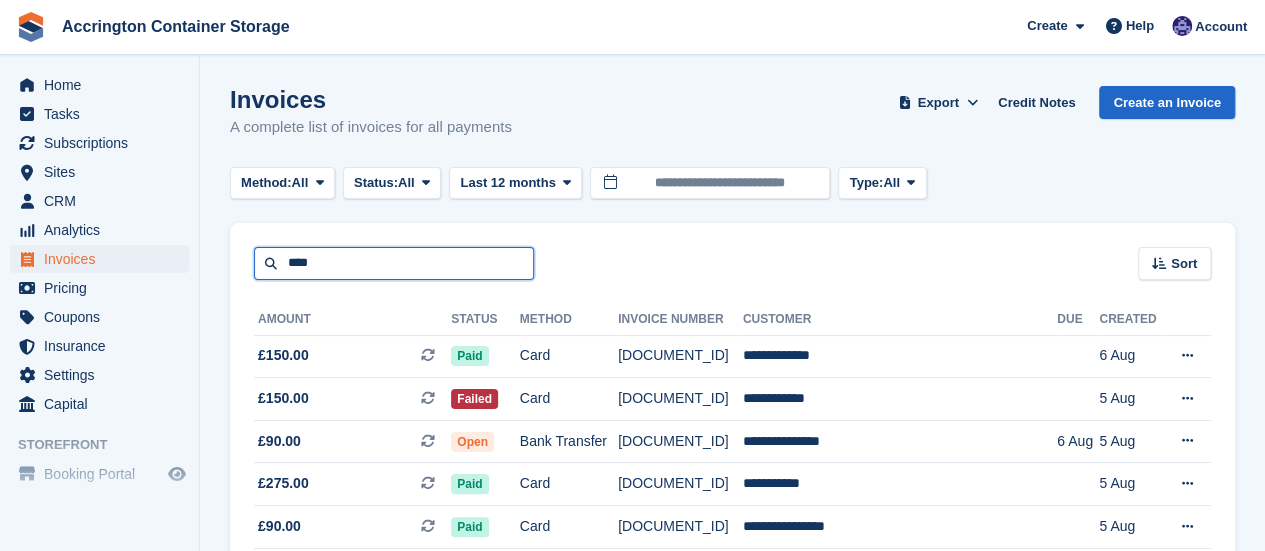 type on "****" 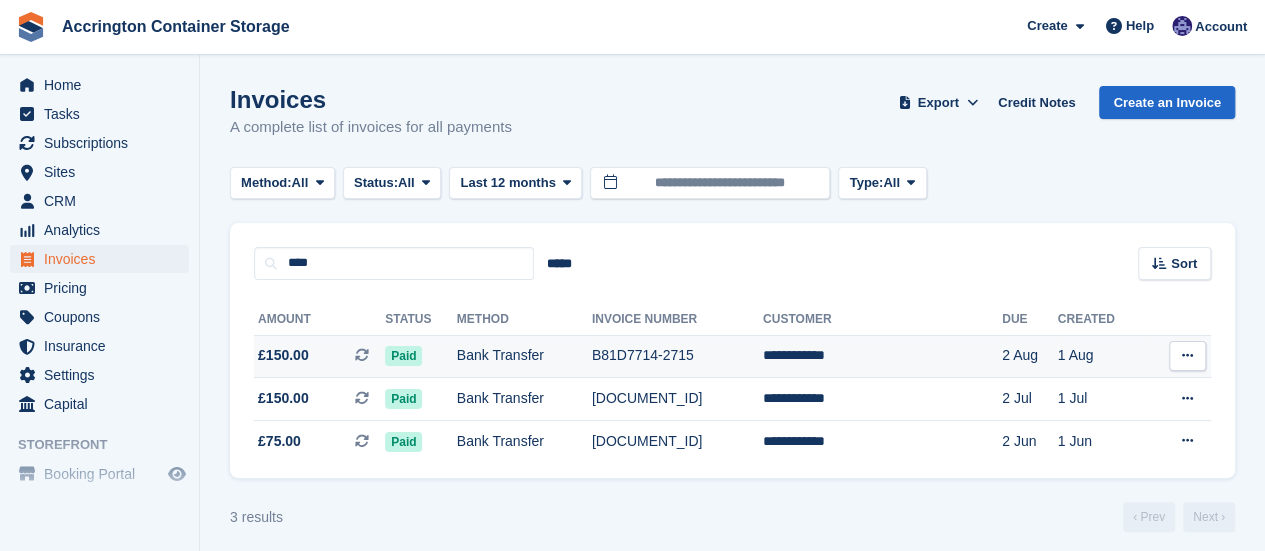 click on "Bank Transfer" at bounding box center (524, 356) 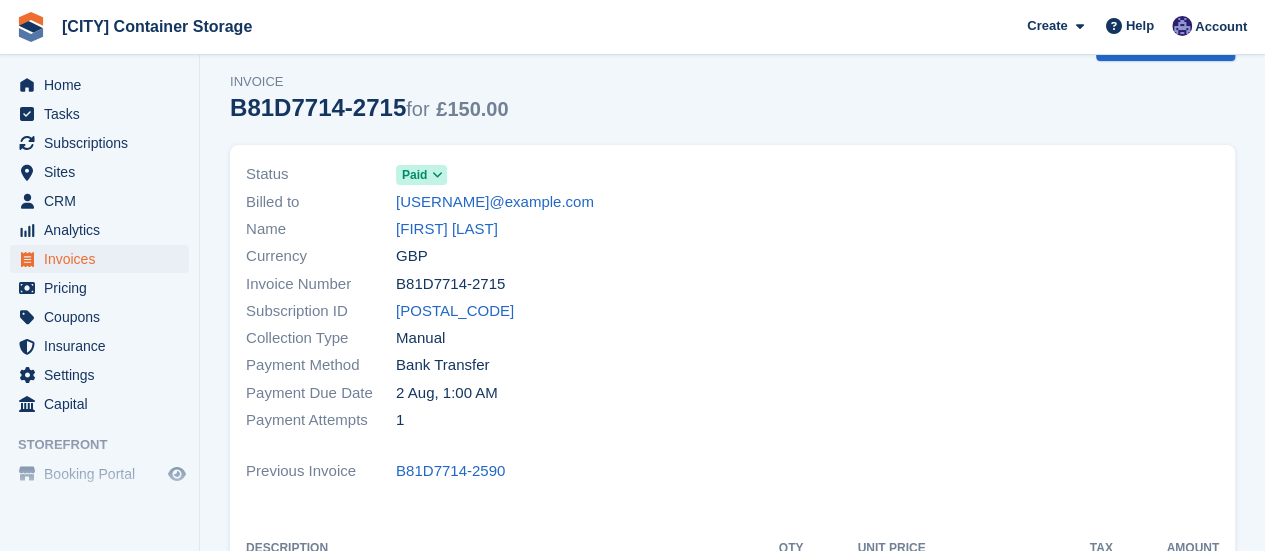 scroll, scrollTop: 59, scrollLeft: 0, axis: vertical 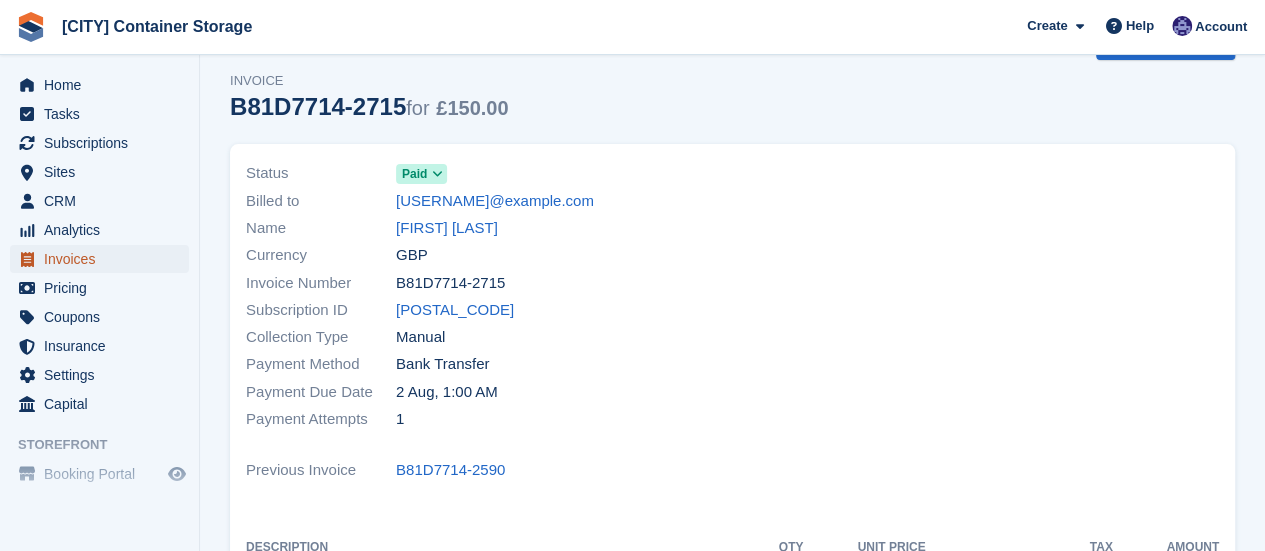 click on "Invoices" at bounding box center (104, 259) 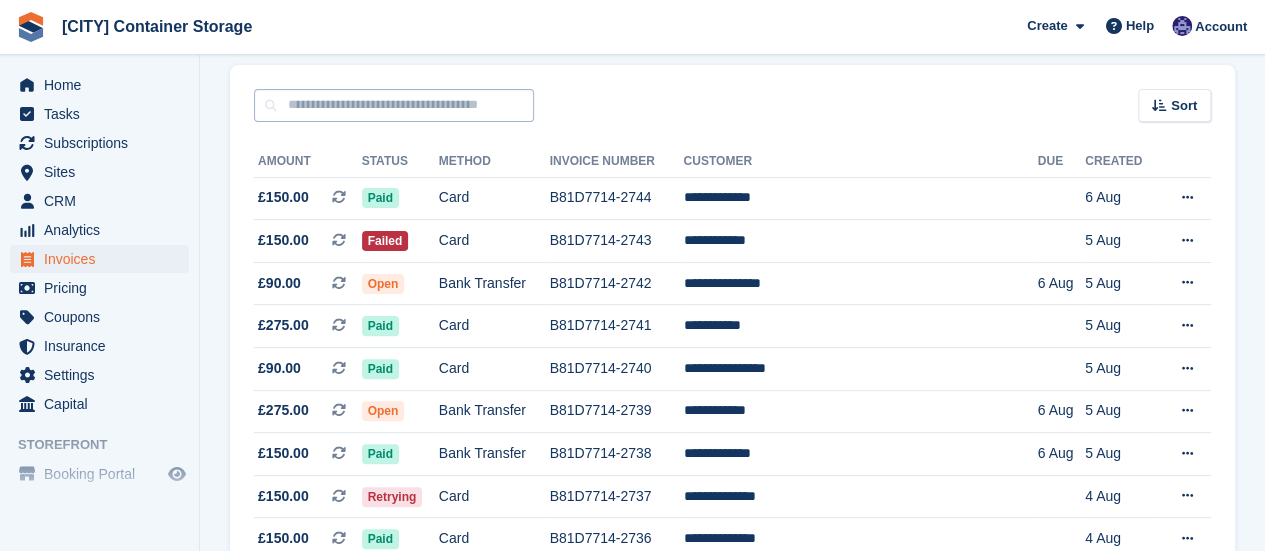 scroll, scrollTop: 249, scrollLeft: 0, axis: vertical 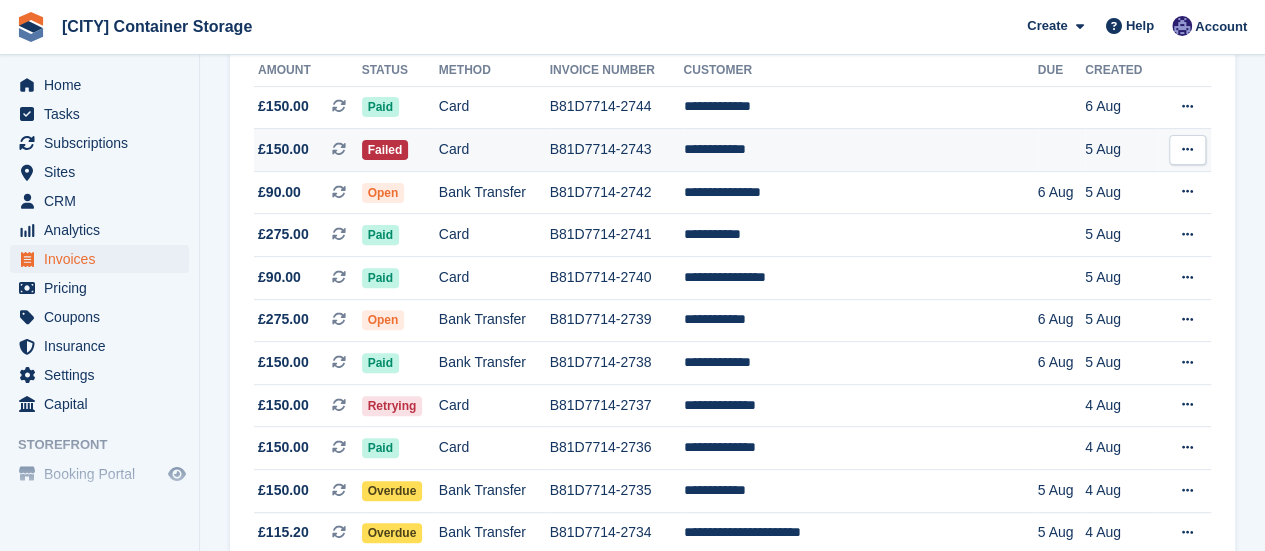 click on "Card" at bounding box center (494, 150) 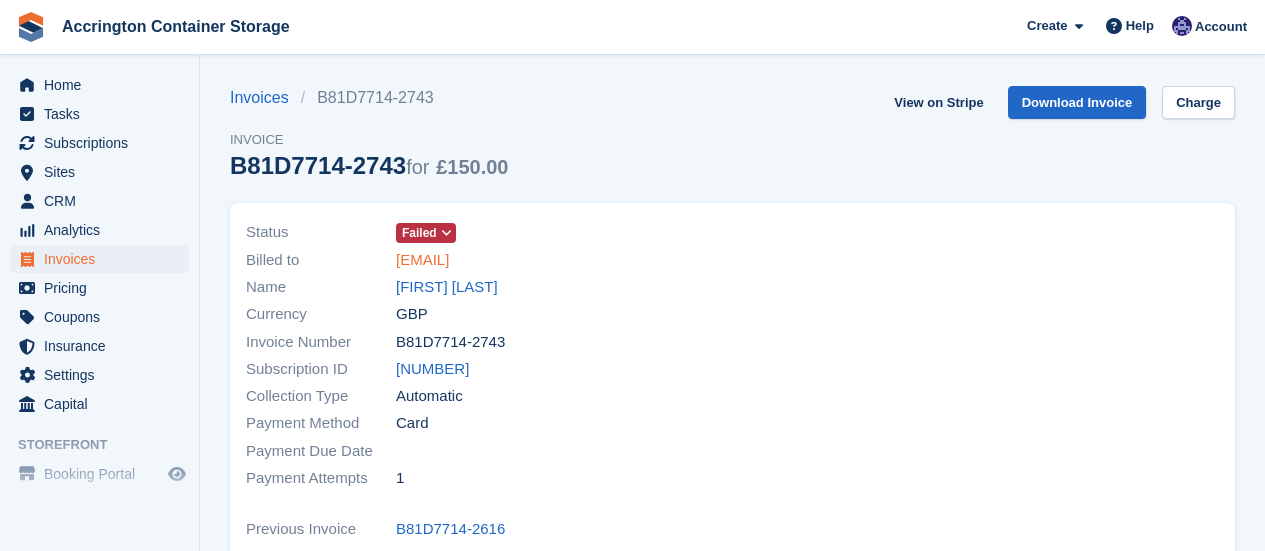 scroll, scrollTop: 0, scrollLeft: 0, axis: both 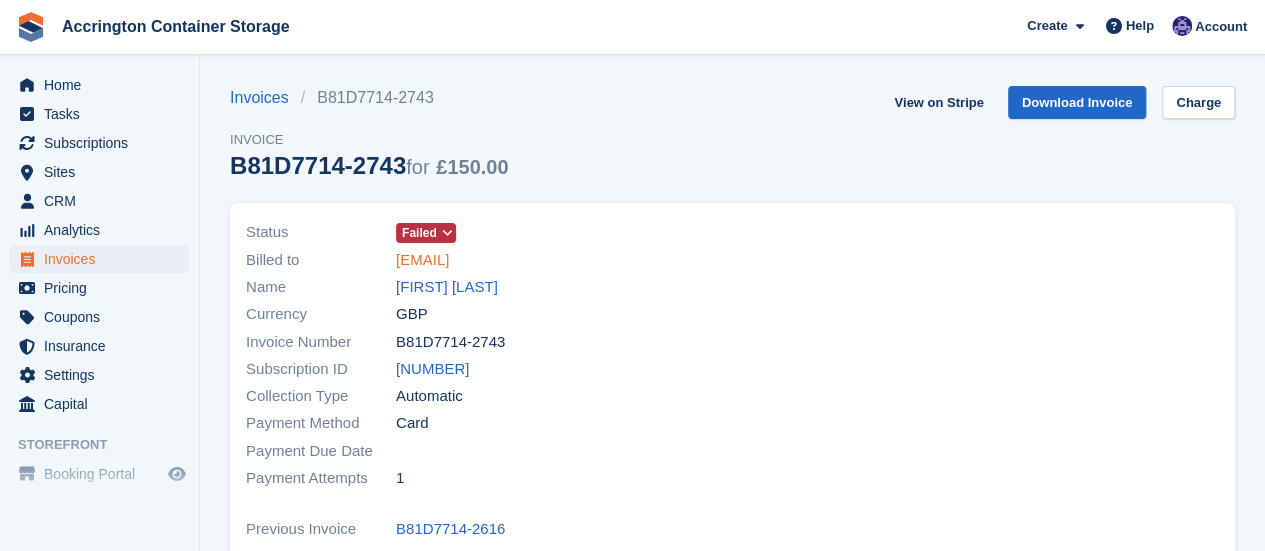 click on "[EMAIL]" at bounding box center [422, 260] 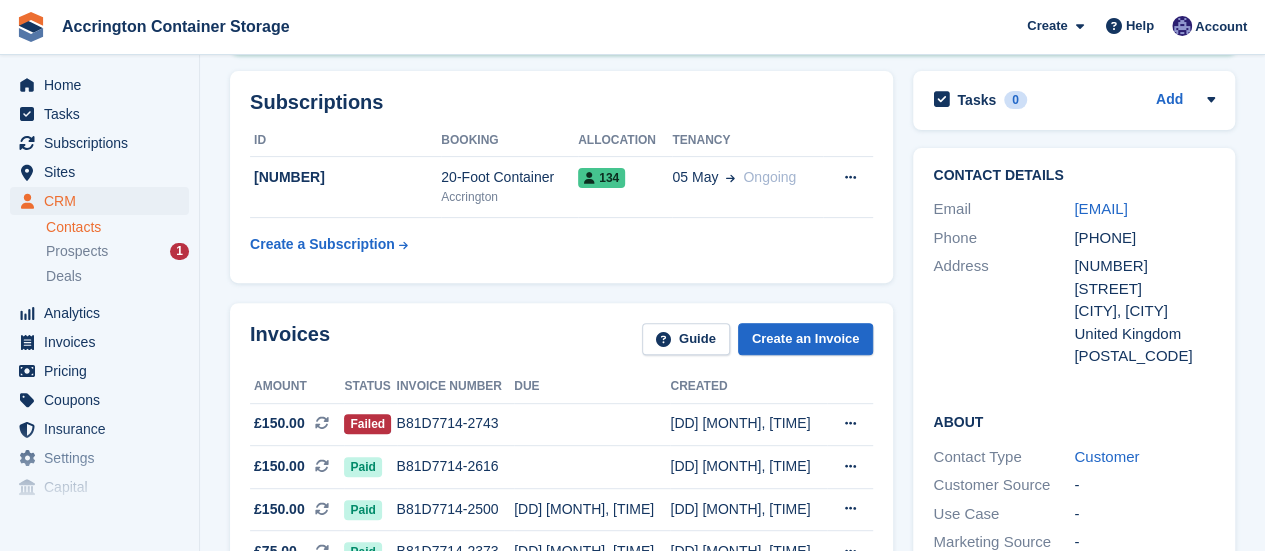 scroll, scrollTop: 242, scrollLeft: 0, axis: vertical 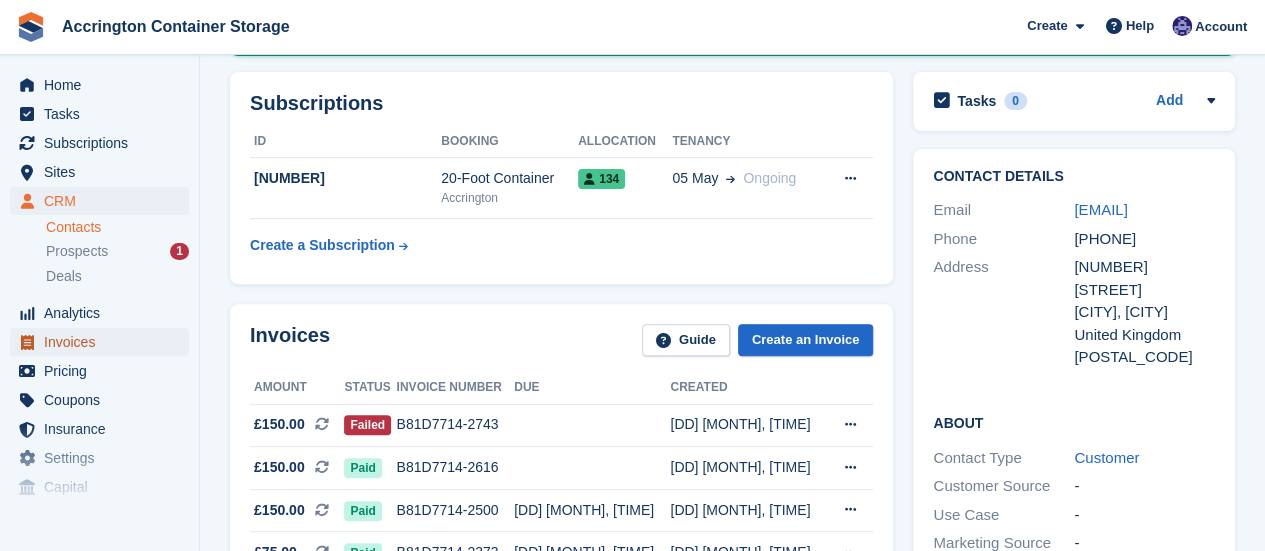 click on "Invoices" at bounding box center (104, 342) 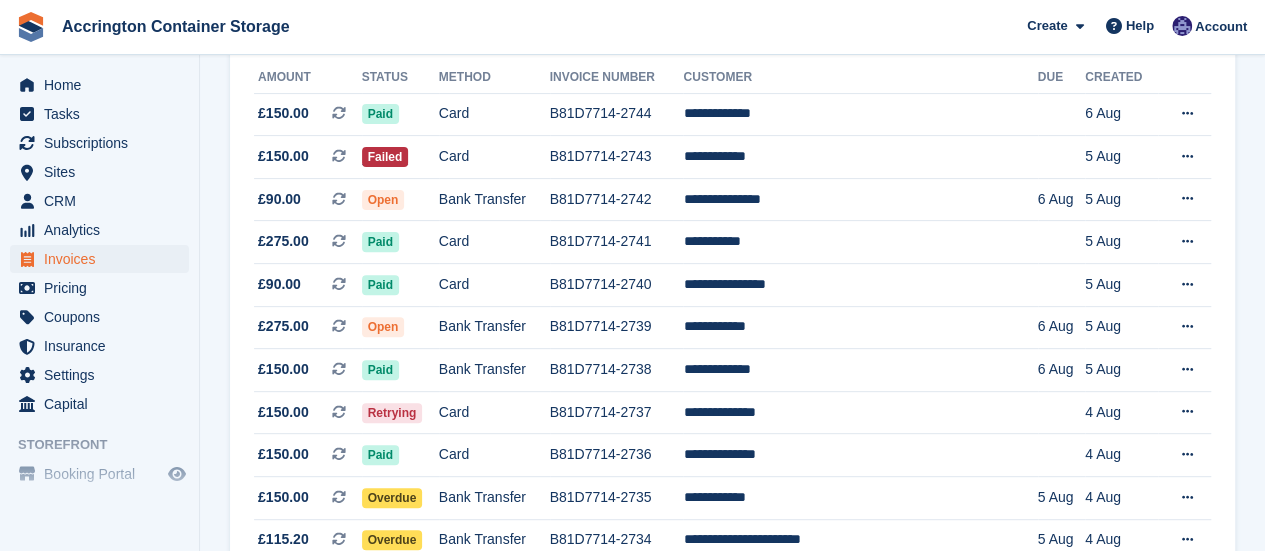scroll, scrollTop: 0, scrollLeft: 0, axis: both 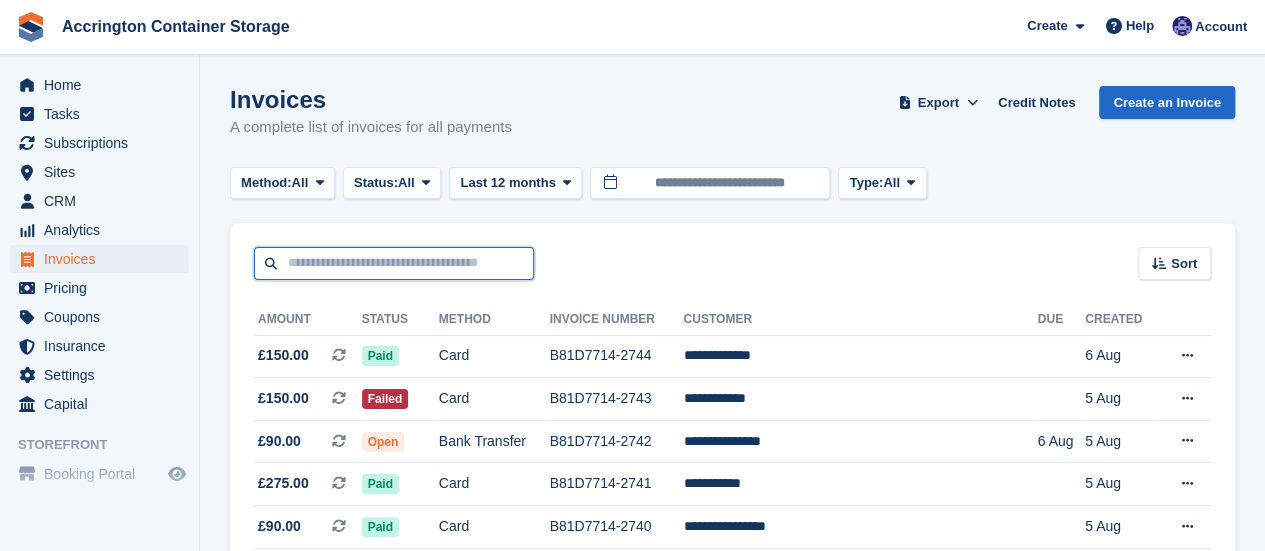 click at bounding box center (394, 263) 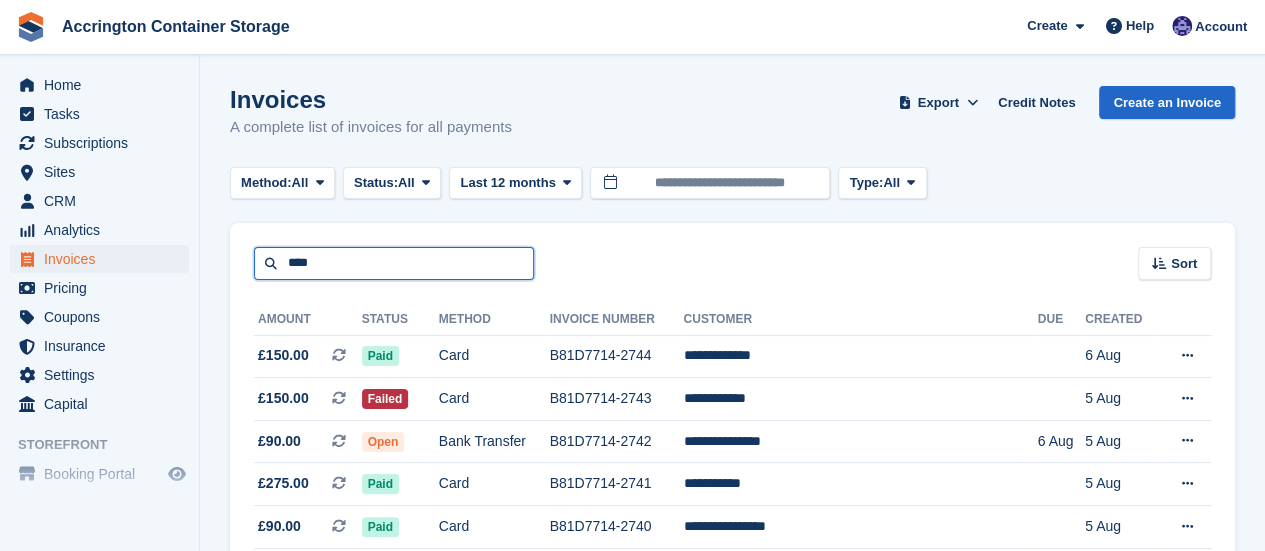 type on "****" 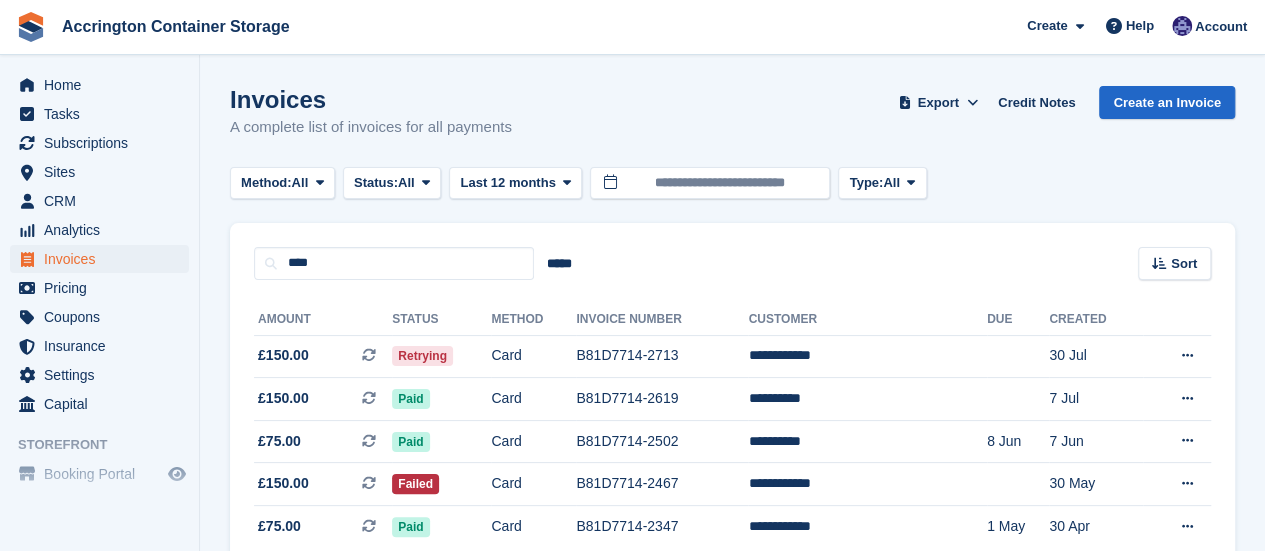 scroll, scrollTop: 98, scrollLeft: 0, axis: vertical 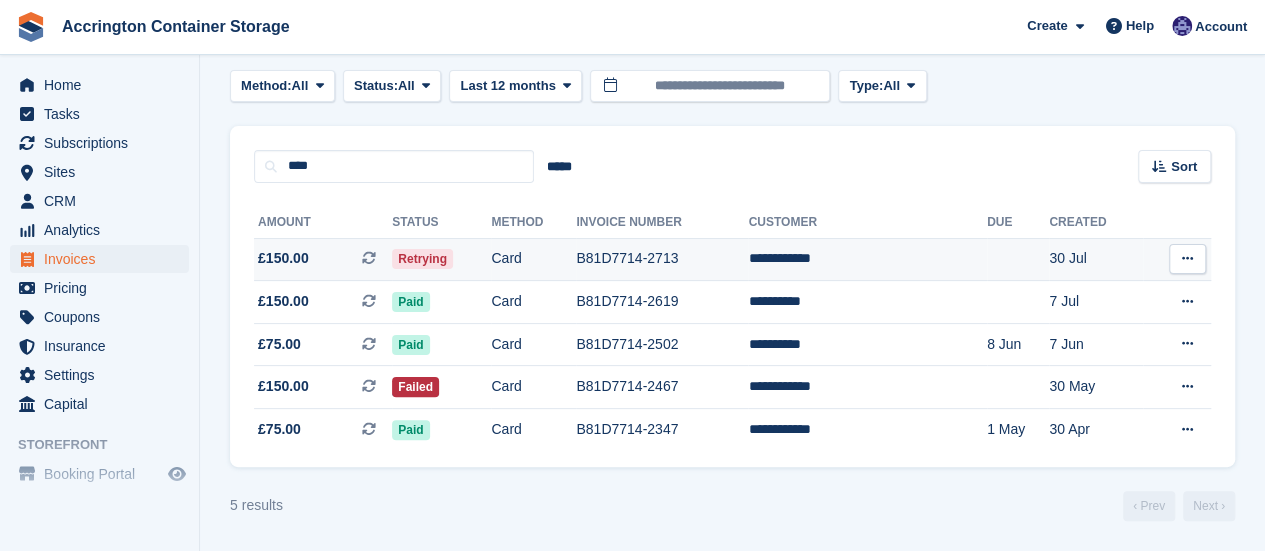 click on "Card" at bounding box center (533, 259) 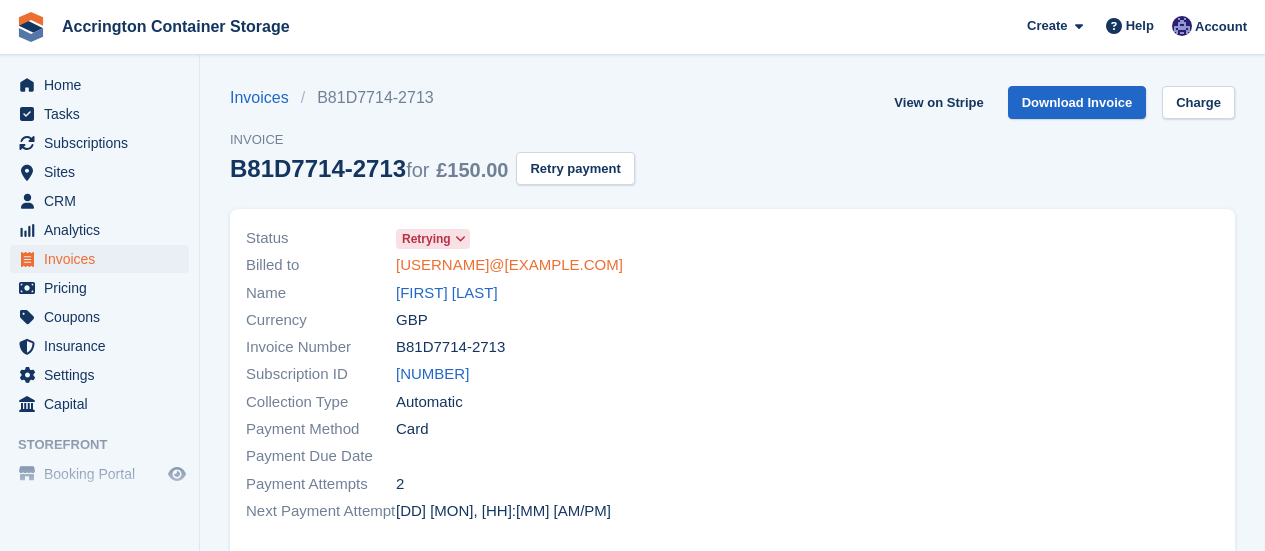 scroll, scrollTop: 0, scrollLeft: 0, axis: both 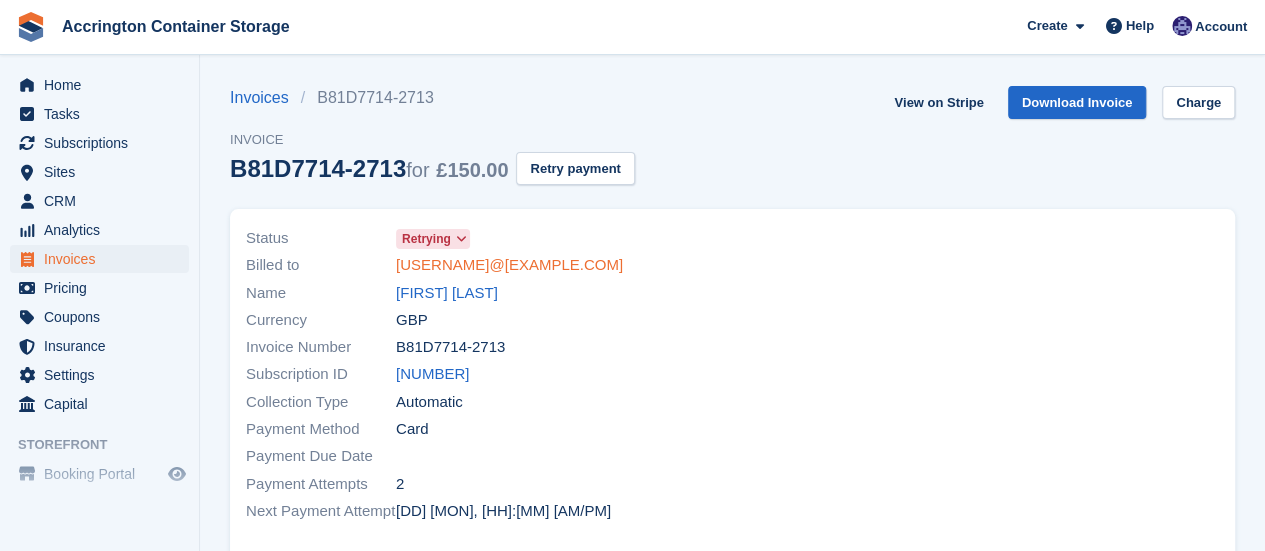 click on "[USERNAME]@[EXAMPLE.COM]" at bounding box center (509, 265) 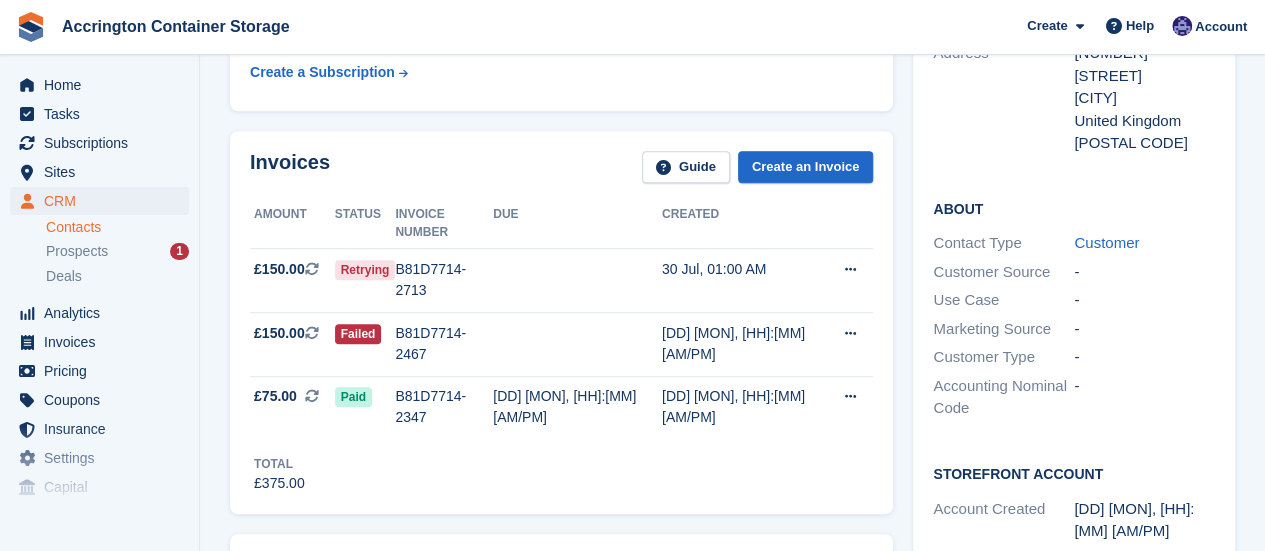 scroll, scrollTop: 481, scrollLeft: 0, axis: vertical 